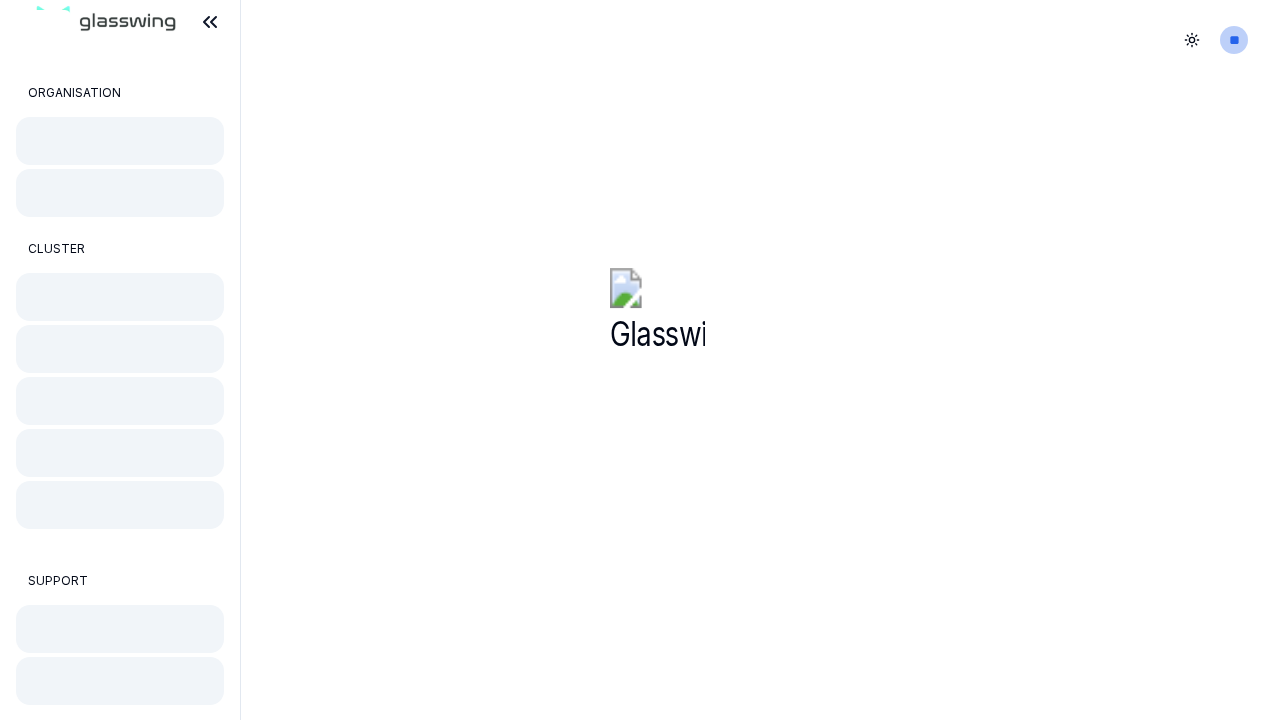 scroll, scrollTop: 0, scrollLeft: 0, axis: both 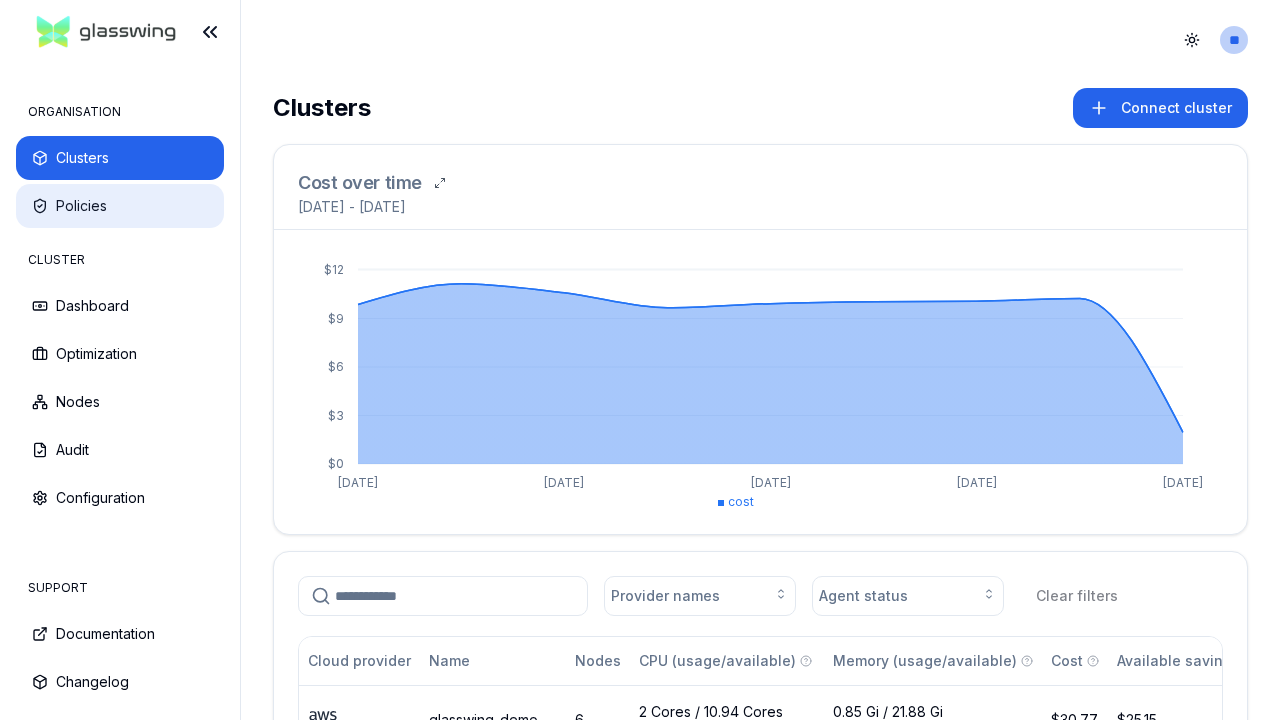 click on "Policies" at bounding box center [120, 206] 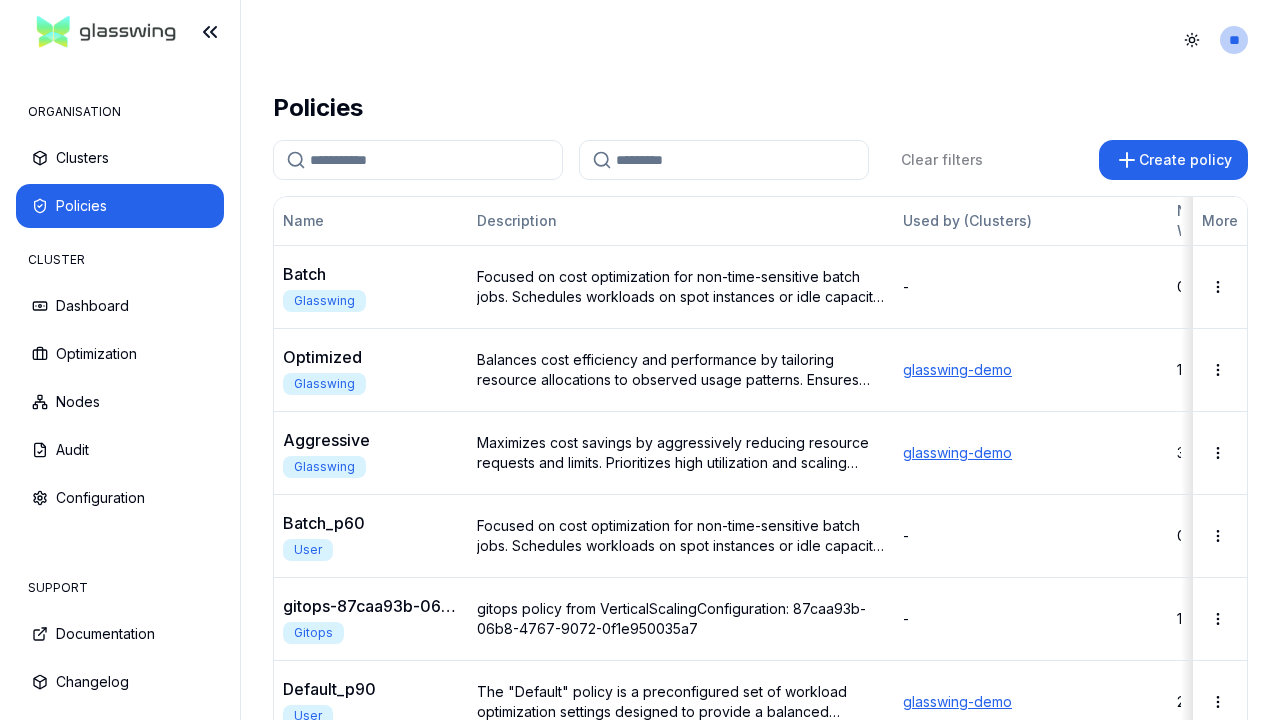 click at bounding box center [640, 360] 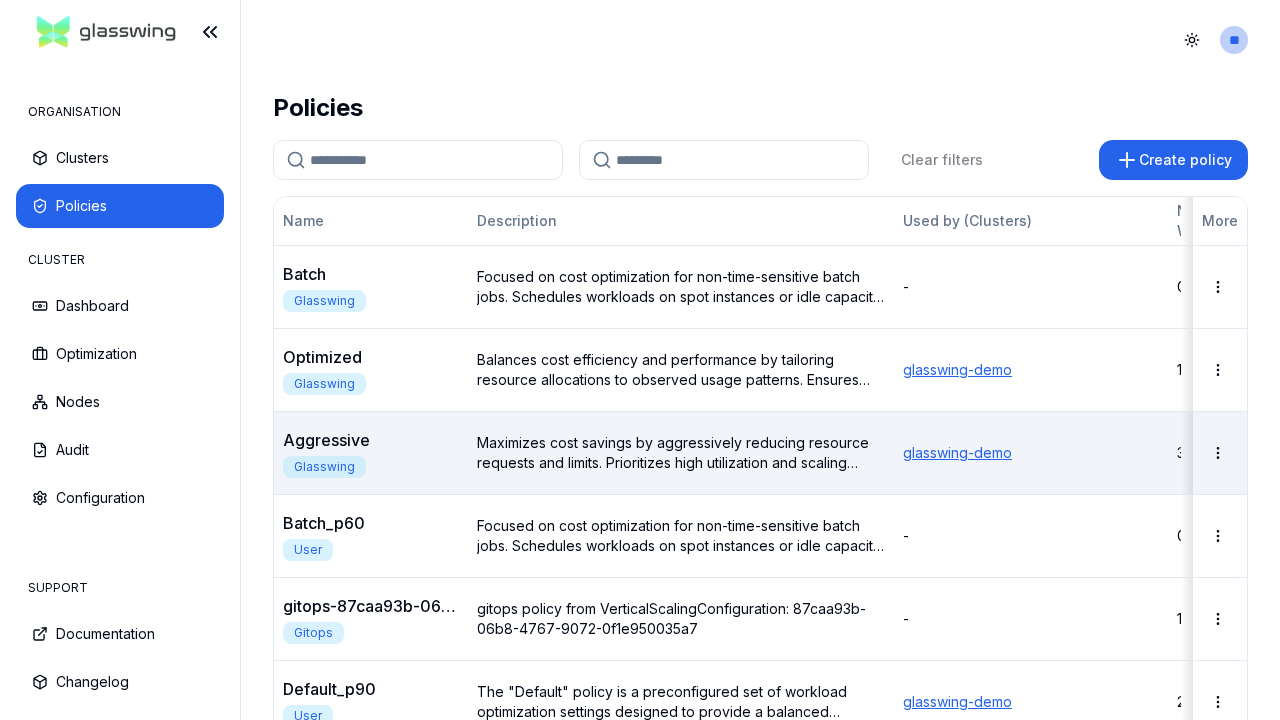 scroll, scrollTop: 251, scrollLeft: 0, axis: vertical 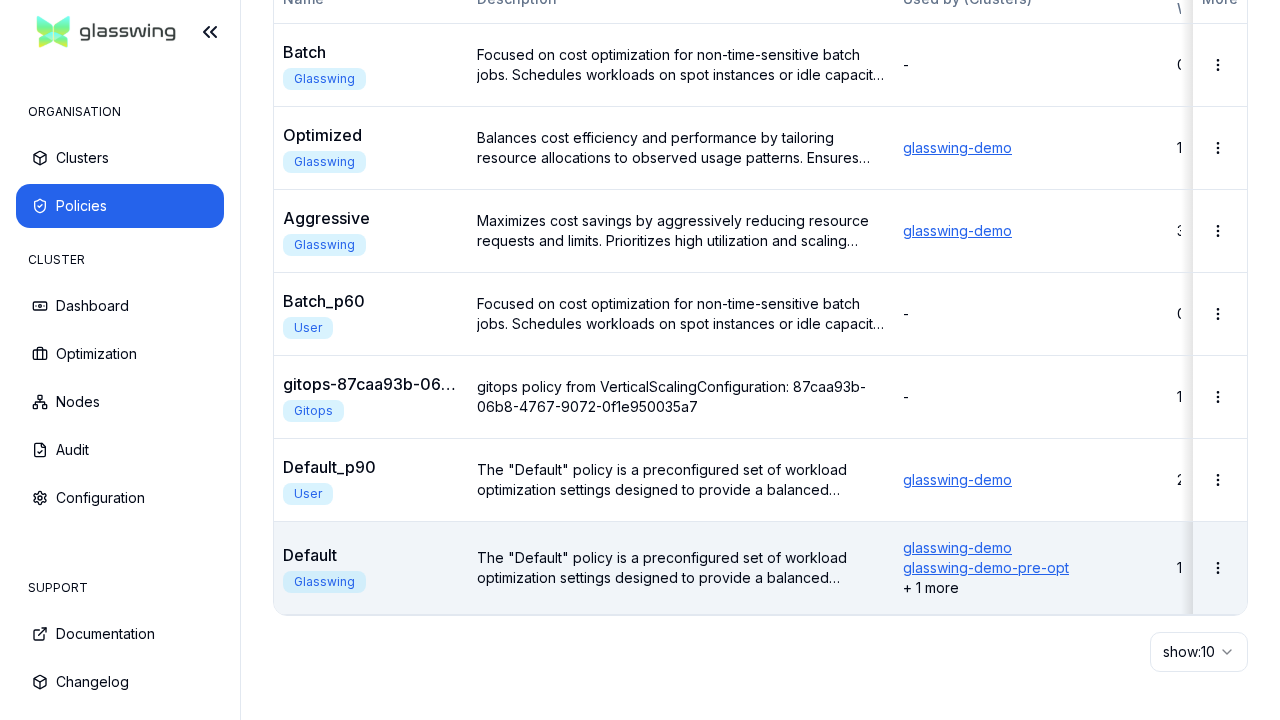 click on "Default" at bounding box center [371, 555] 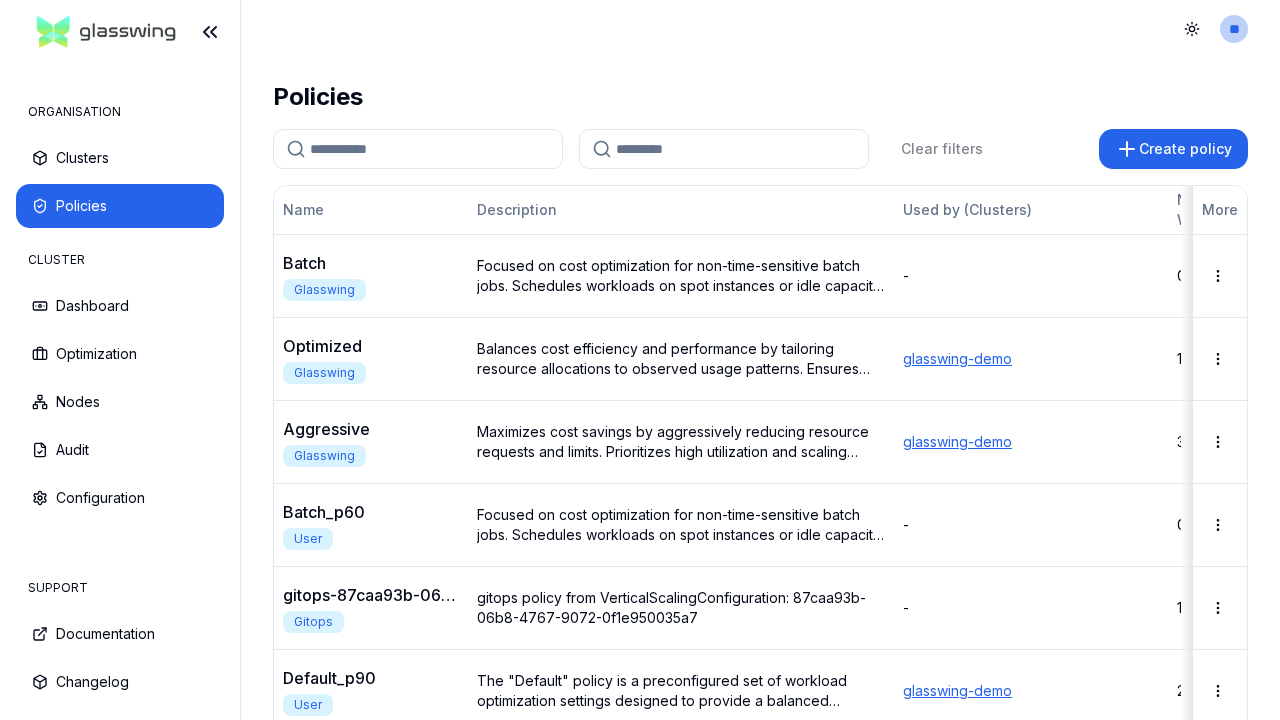 scroll, scrollTop: 0, scrollLeft: 0, axis: both 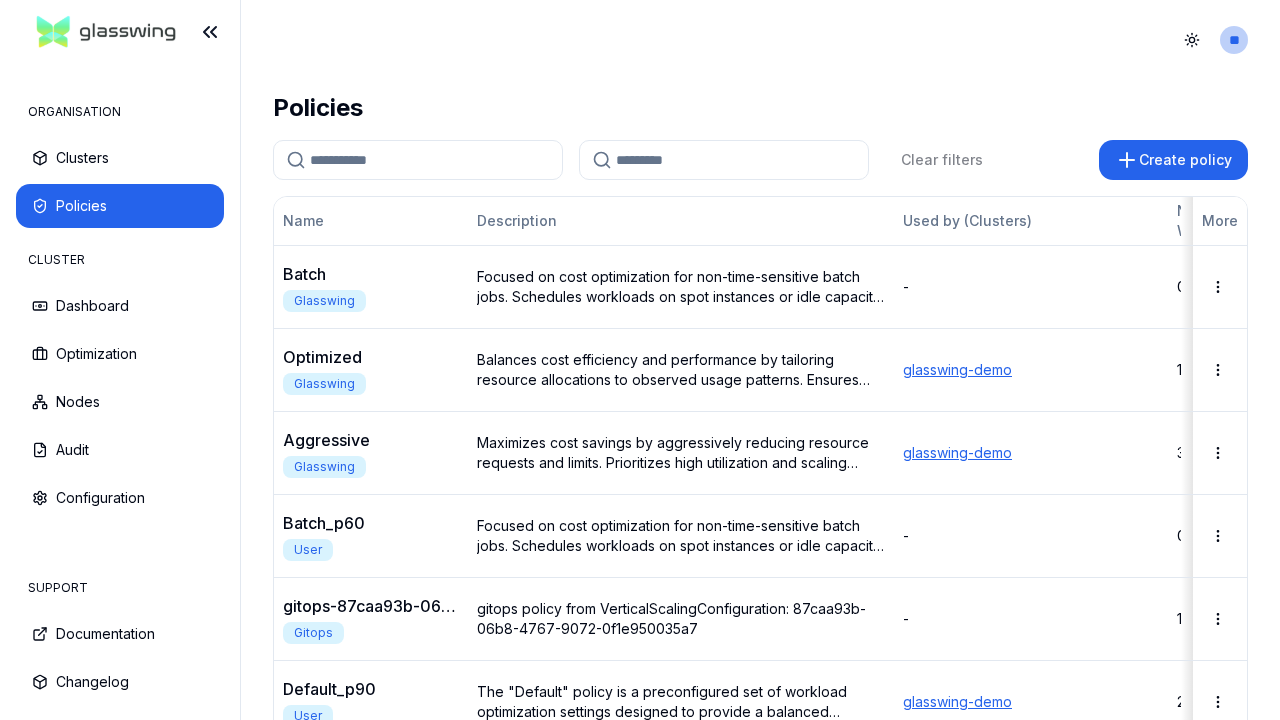 click at bounding box center [640, 360] 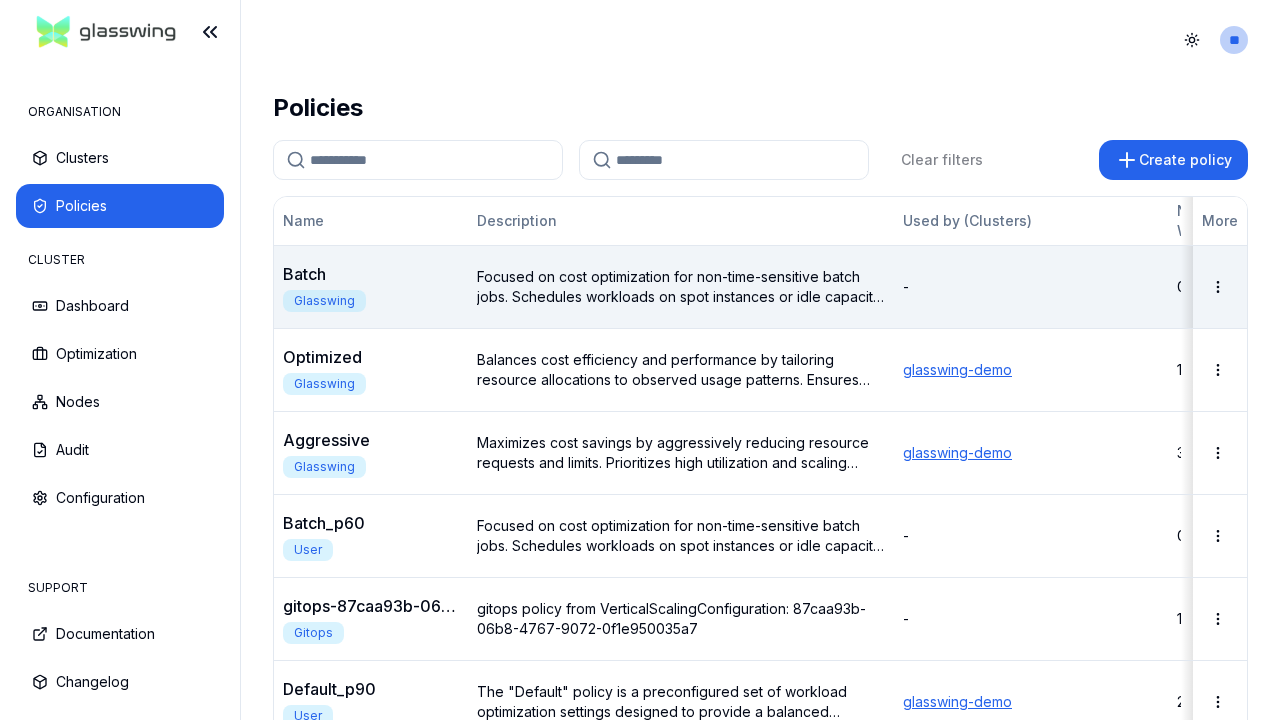 click on "Batch" at bounding box center (371, 274) 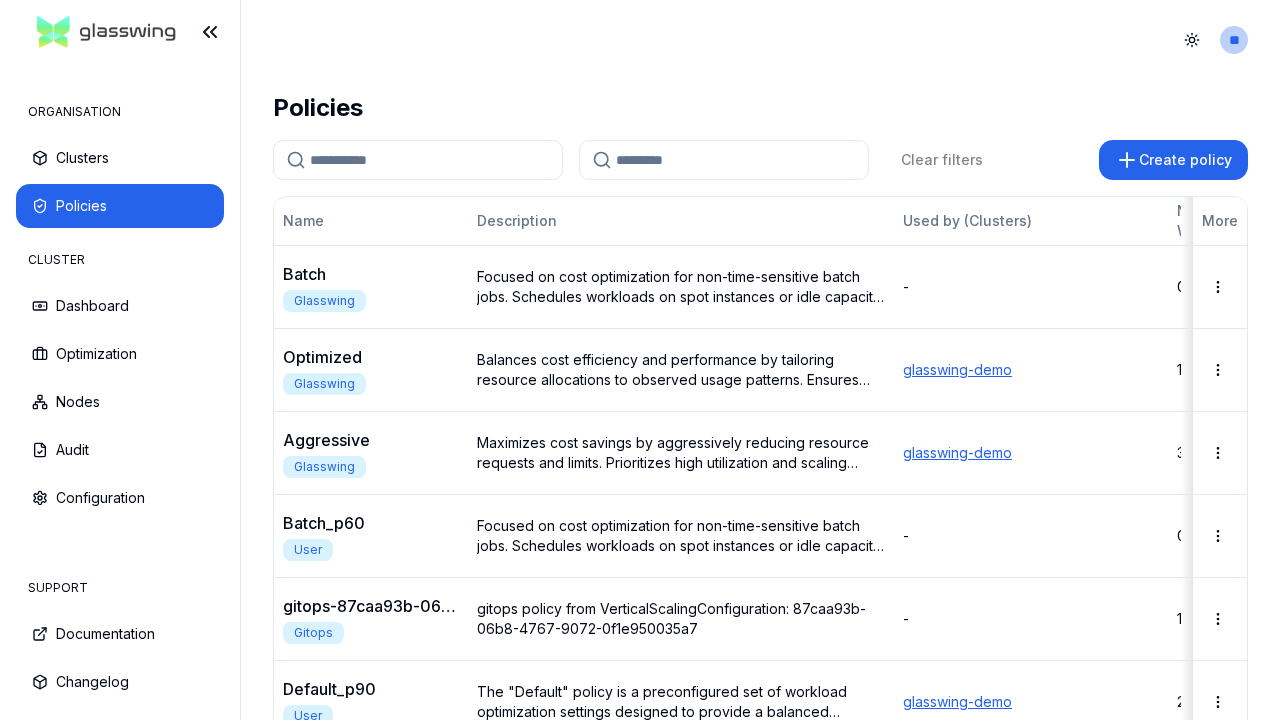 click at bounding box center [640, 360] 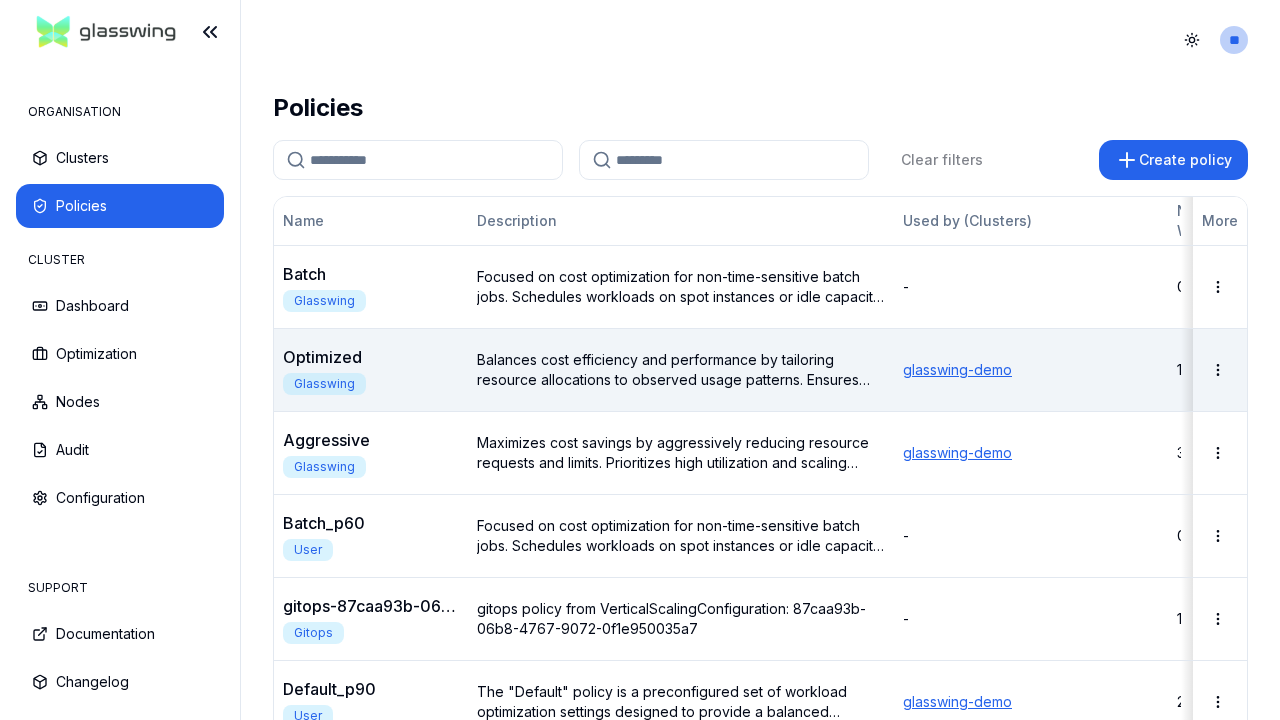 click on "Optimized" at bounding box center [371, 357] 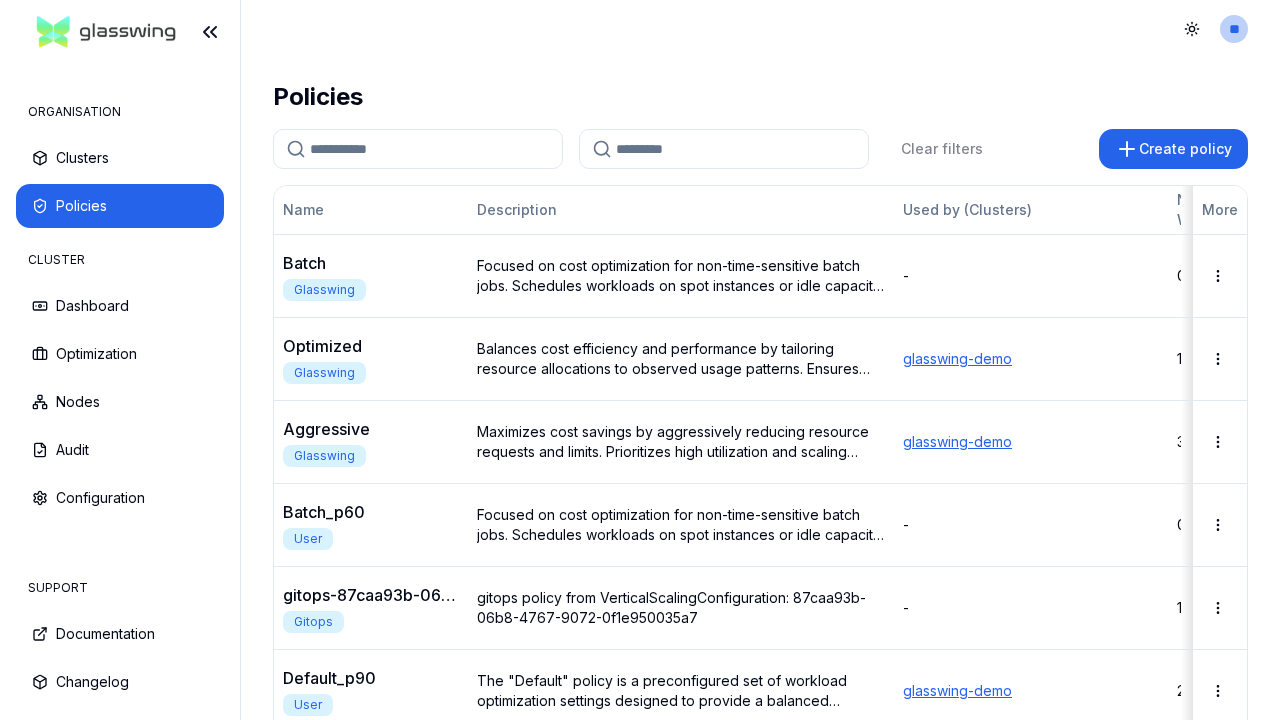 scroll, scrollTop: 14, scrollLeft: 0, axis: vertical 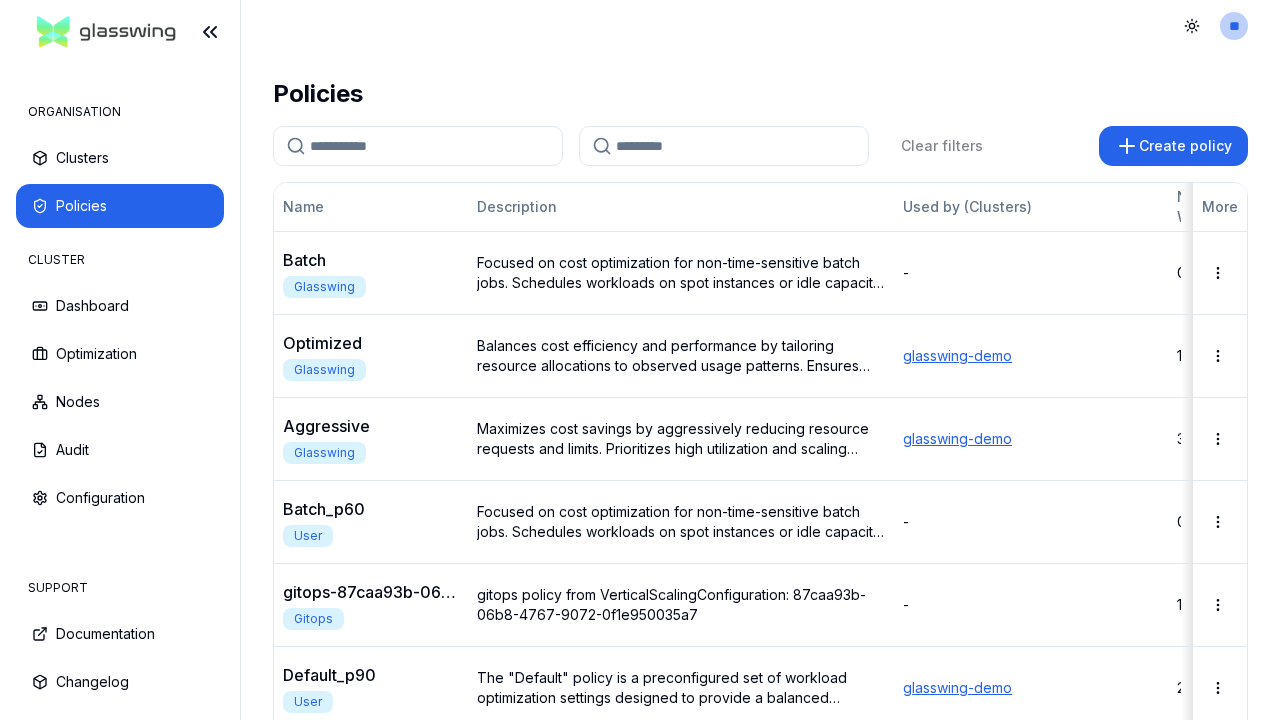 click at bounding box center (640, 360) 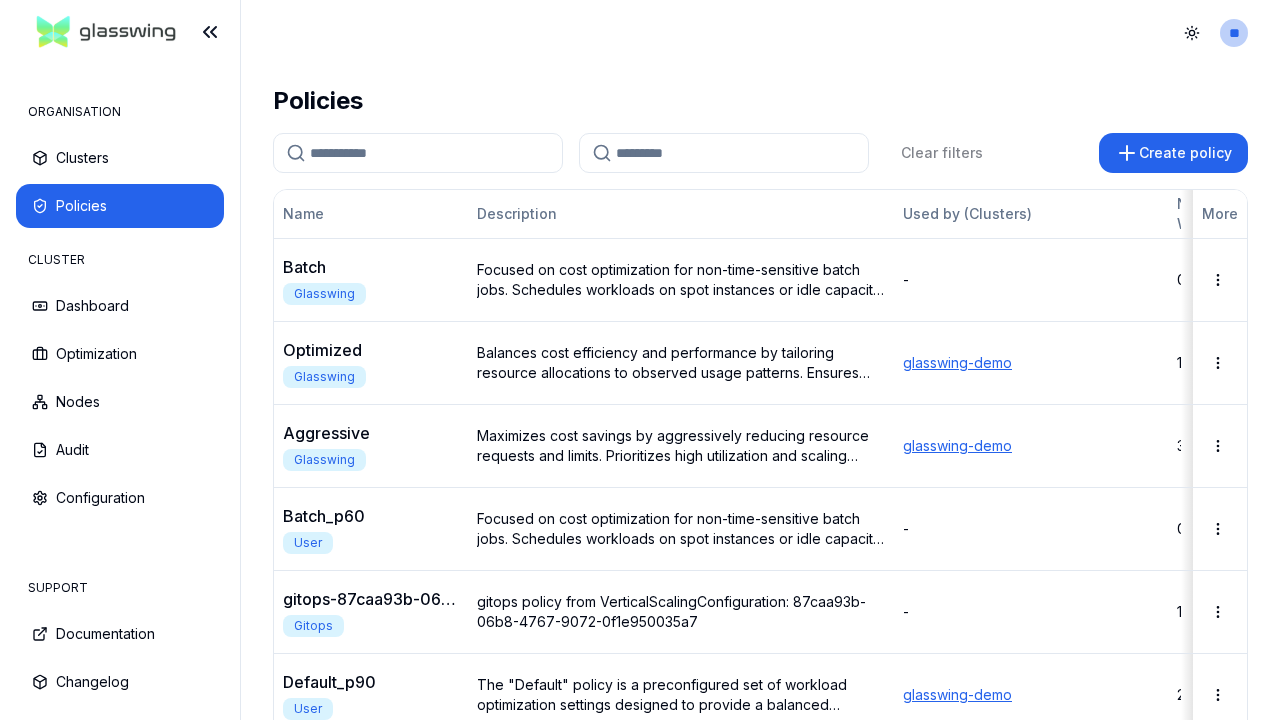 scroll, scrollTop: 0, scrollLeft: 0, axis: both 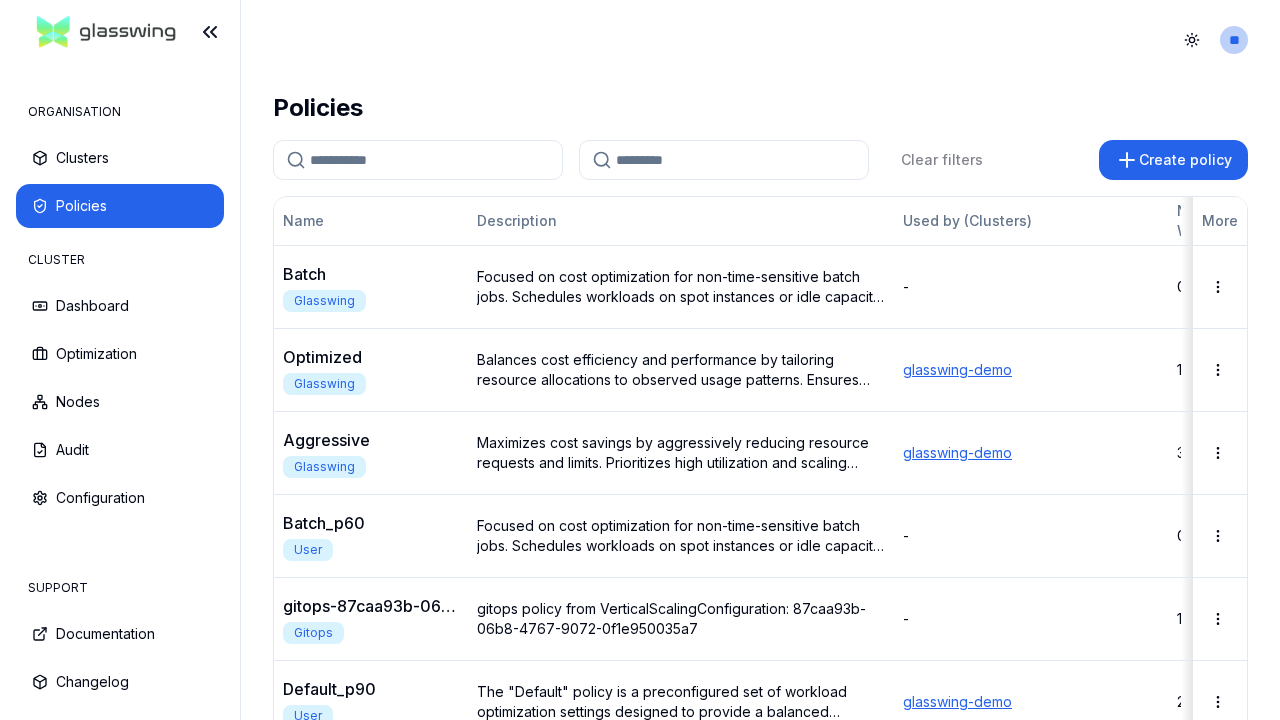 click at bounding box center (640, 360) 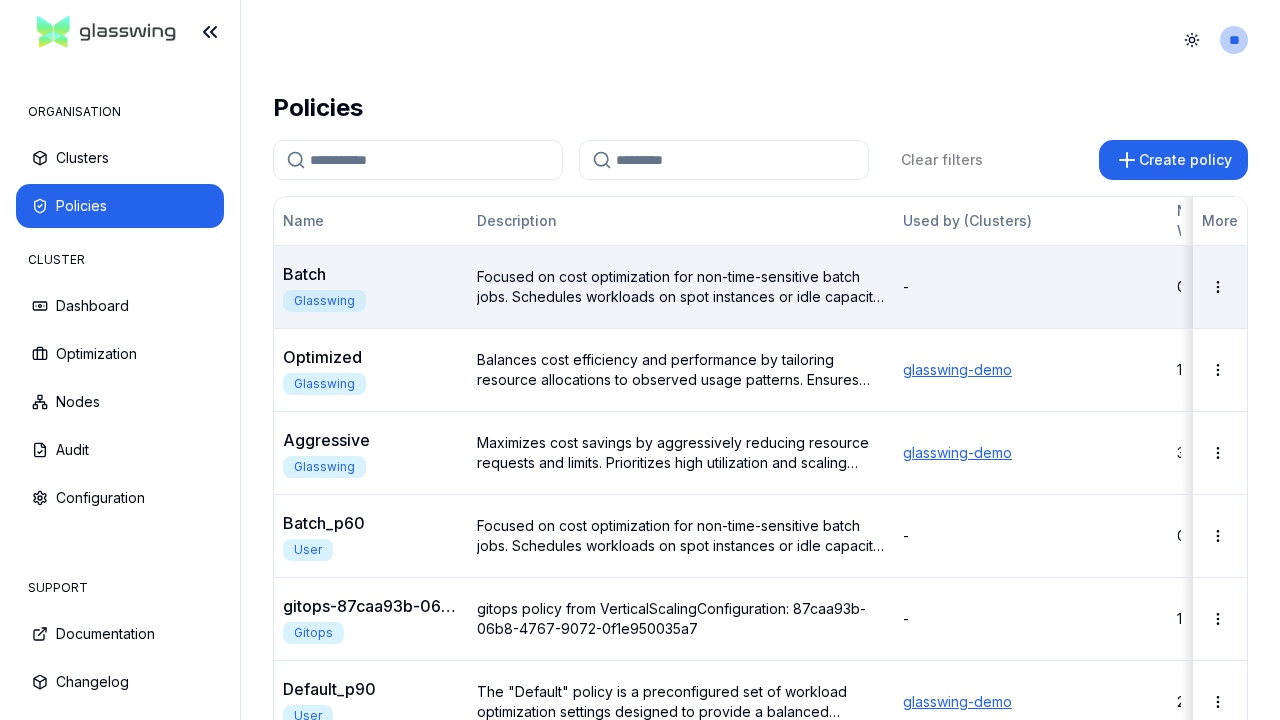 click on "Glasswing" at bounding box center [324, 301] 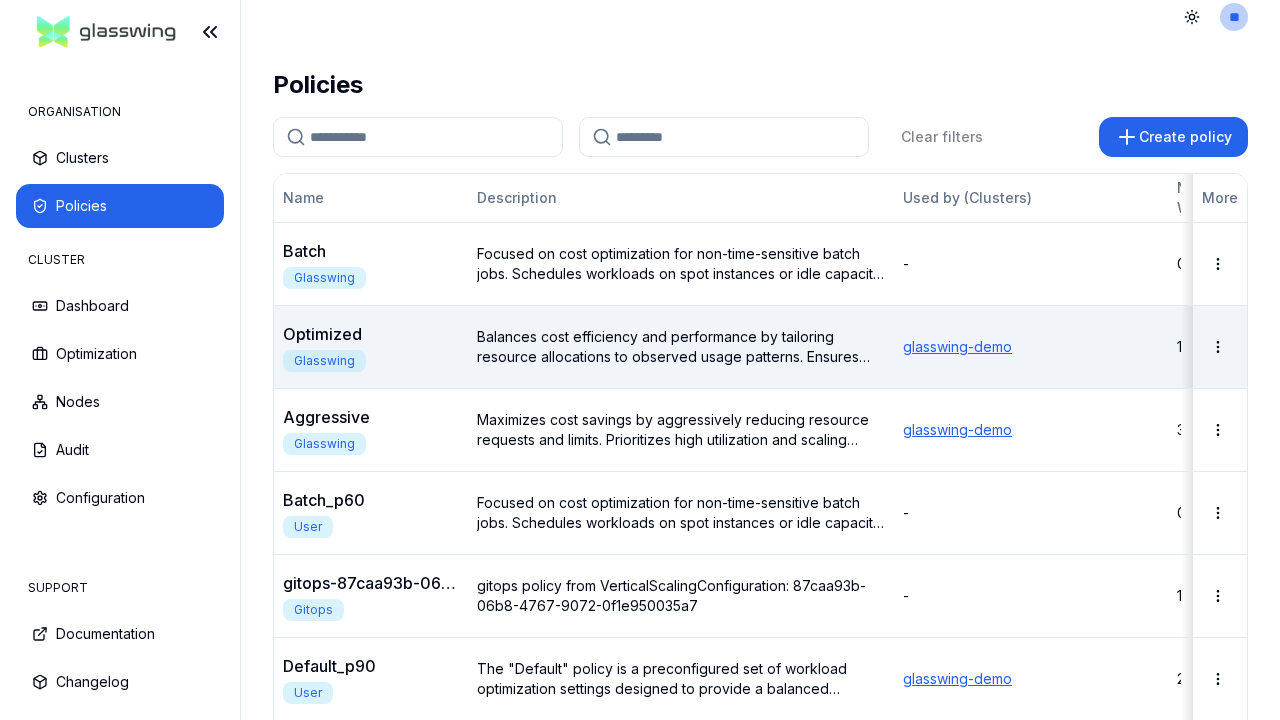scroll, scrollTop: 0, scrollLeft: 0, axis: both 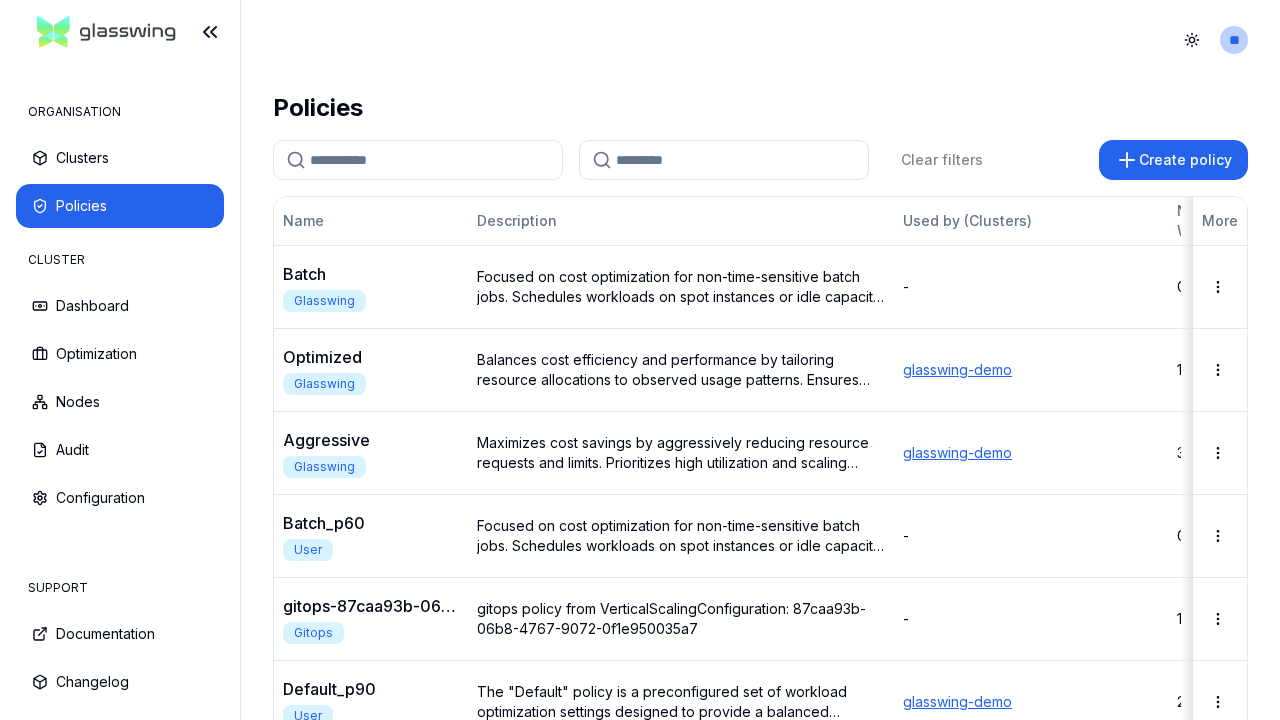 click at bounding box center [640, 360] 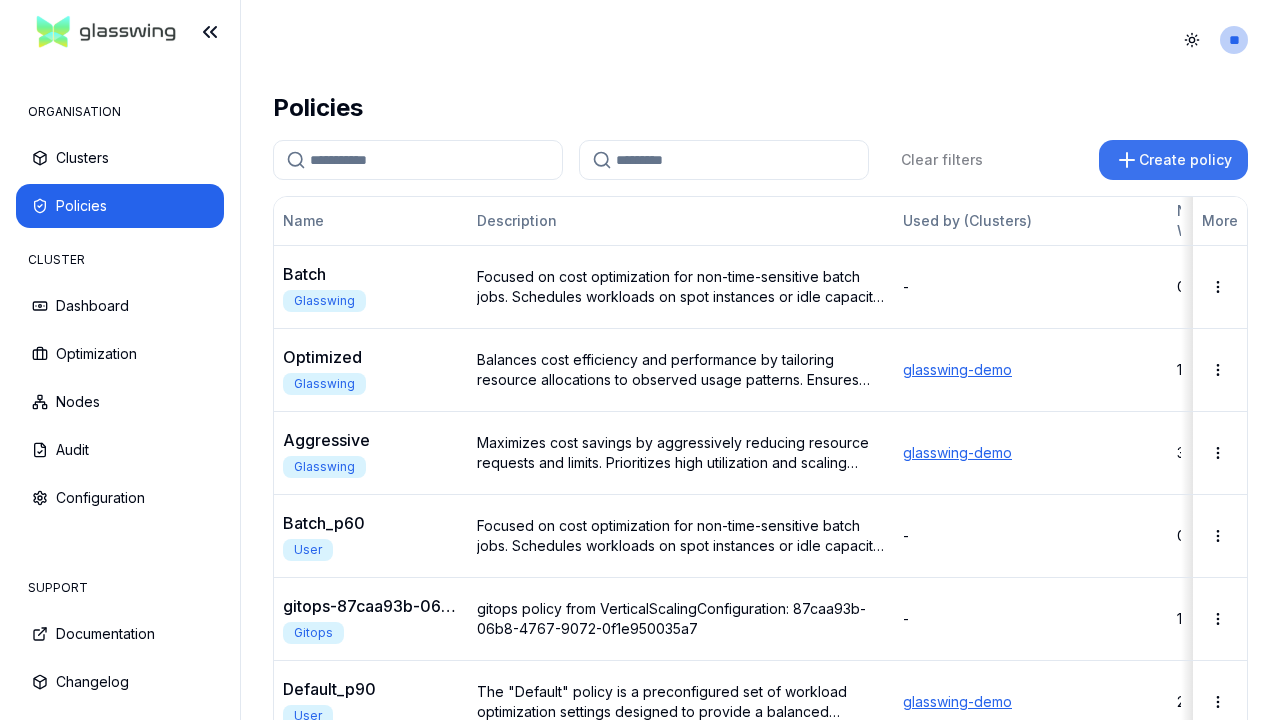 click on "Create policy" at bounding box center (1173, 160) 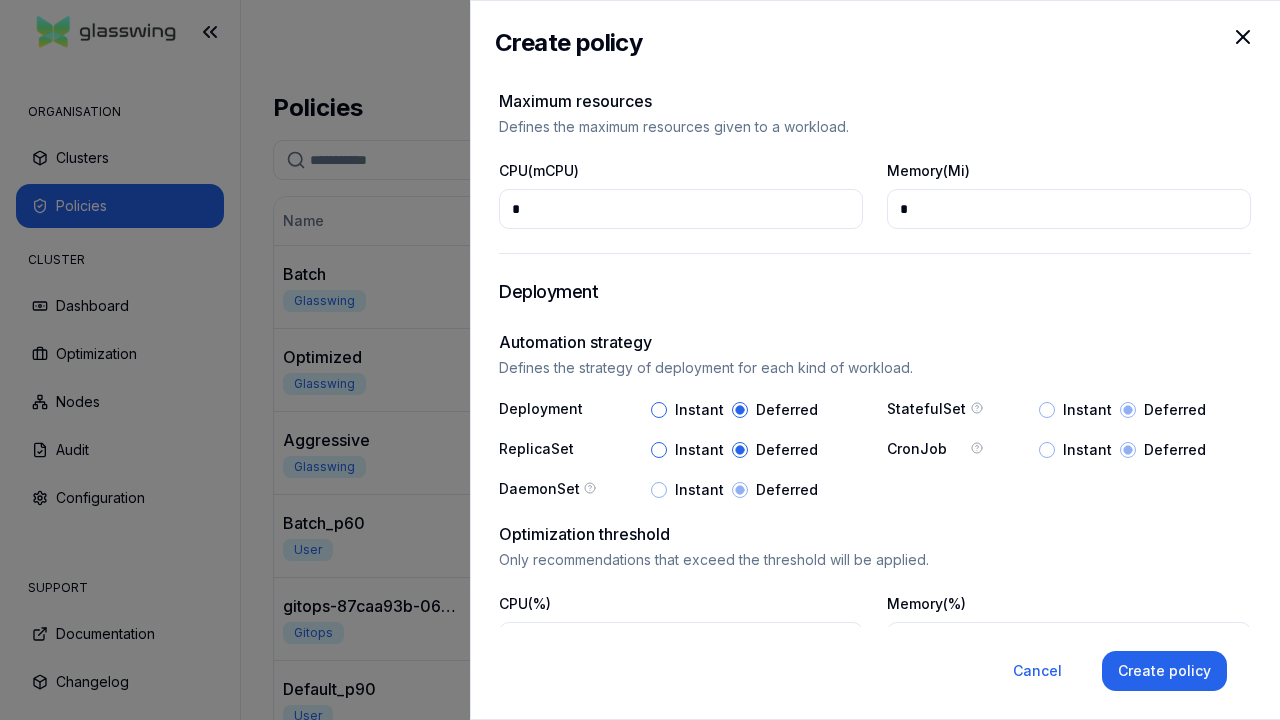 scroll, scrollTop: 1052, scrollLeft: 0, axis: vertical 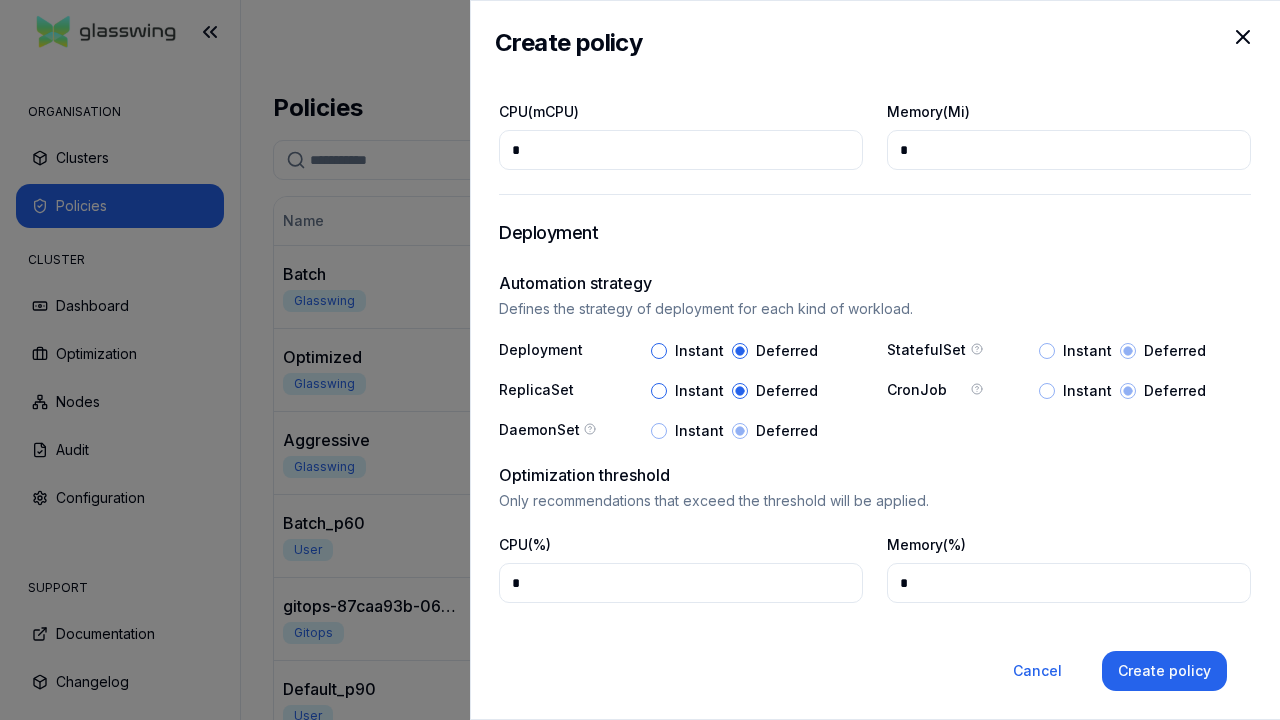 click 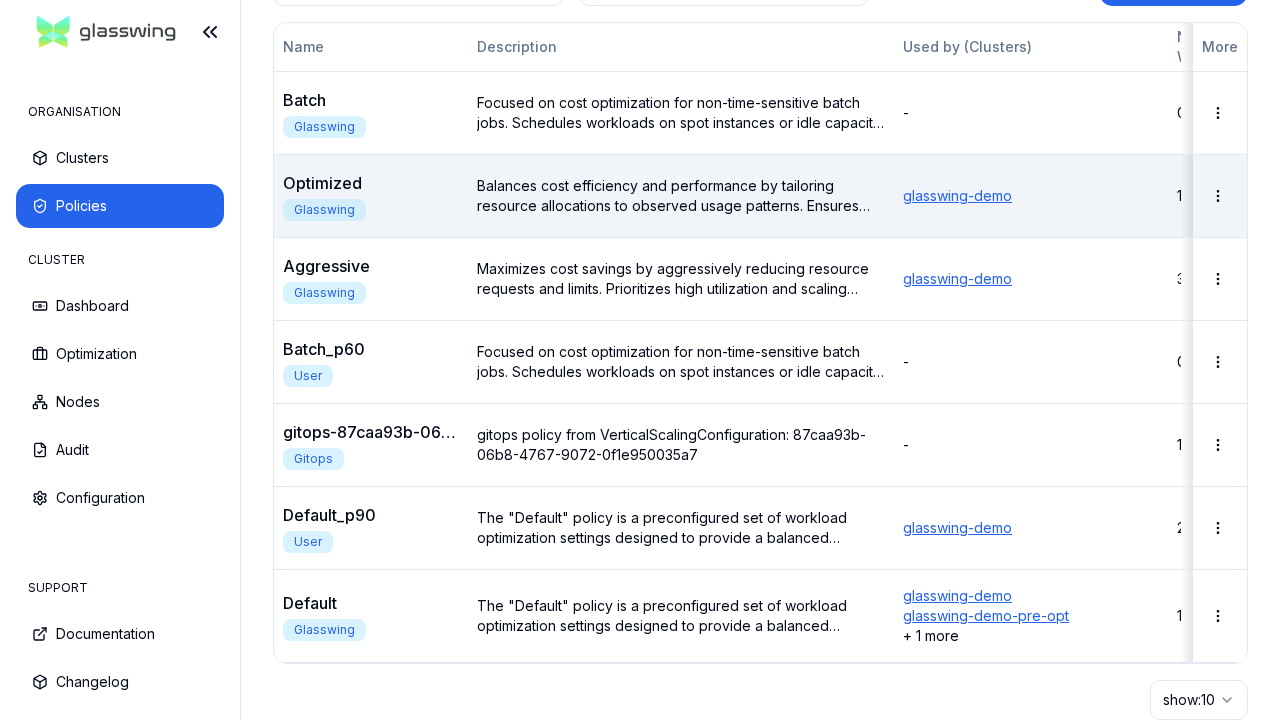 scroll, scrollTop: 251, scrollLeft: 0, axis: vertical 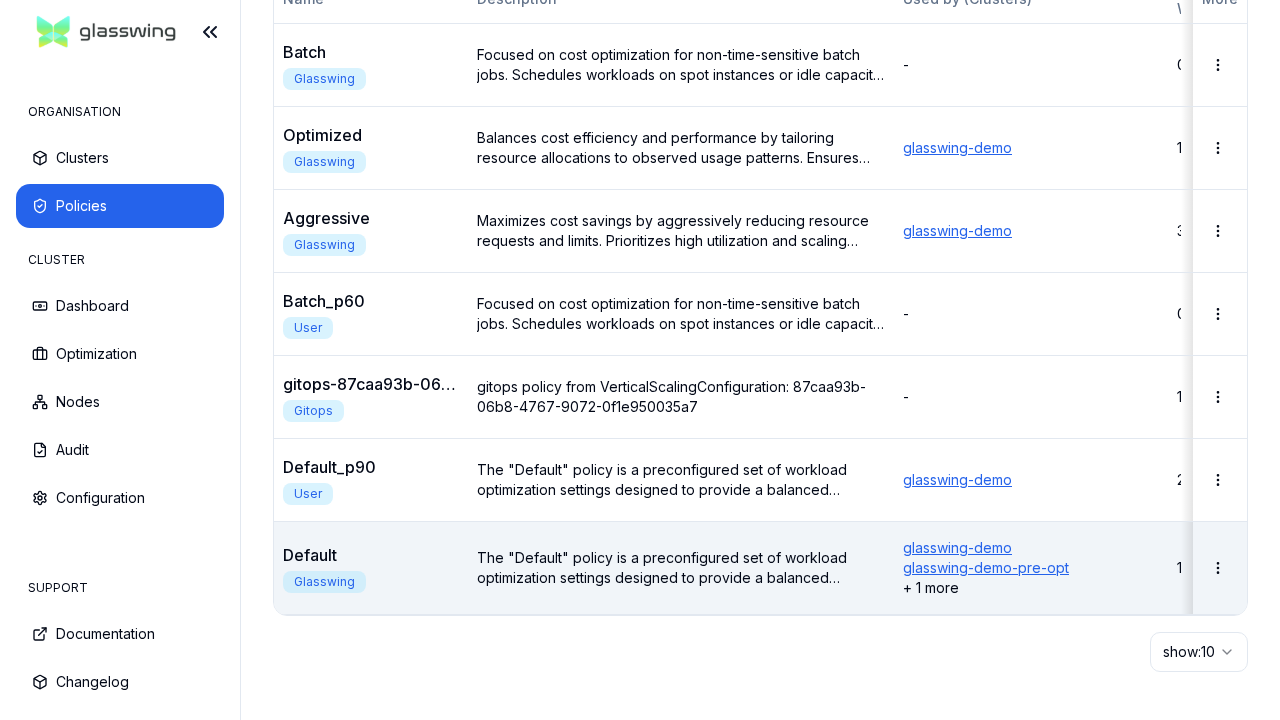 click on "Default Glasswing" at bounding box center (371, 567) 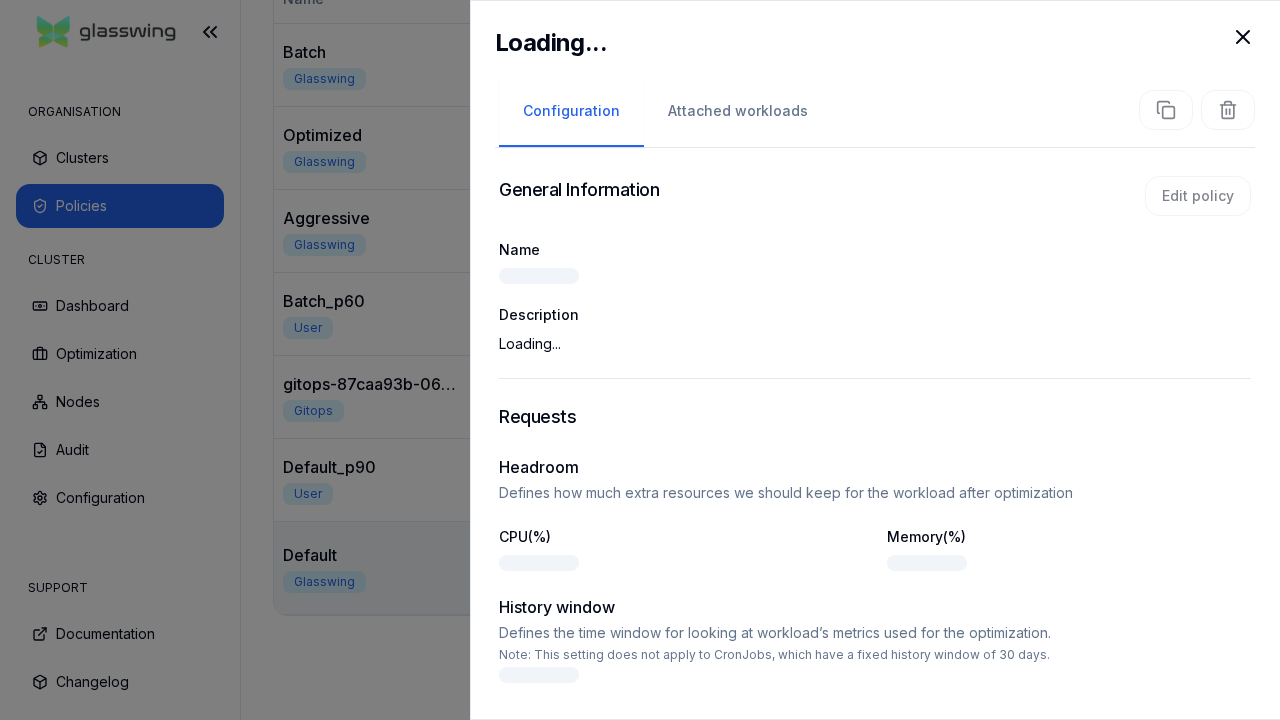 scroll, scrollTop: 80, scrollLeft: 0, axis: vertical 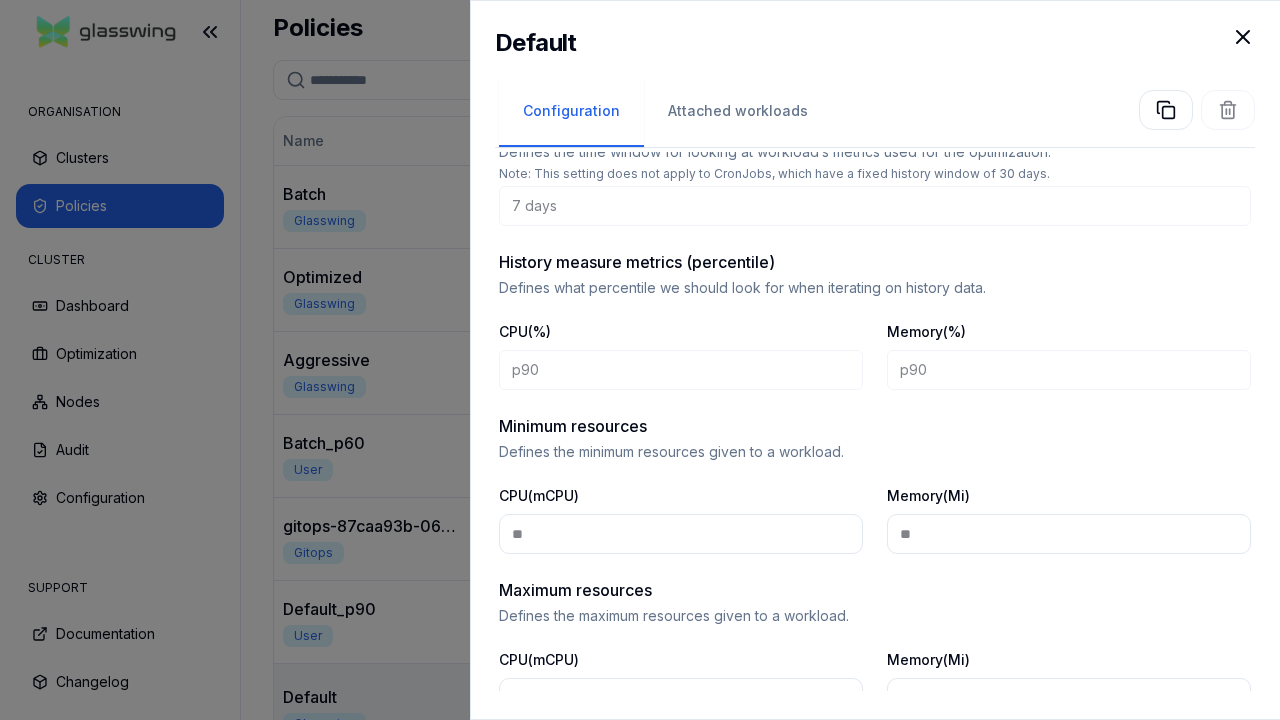 click at bounding box center [640, 360] 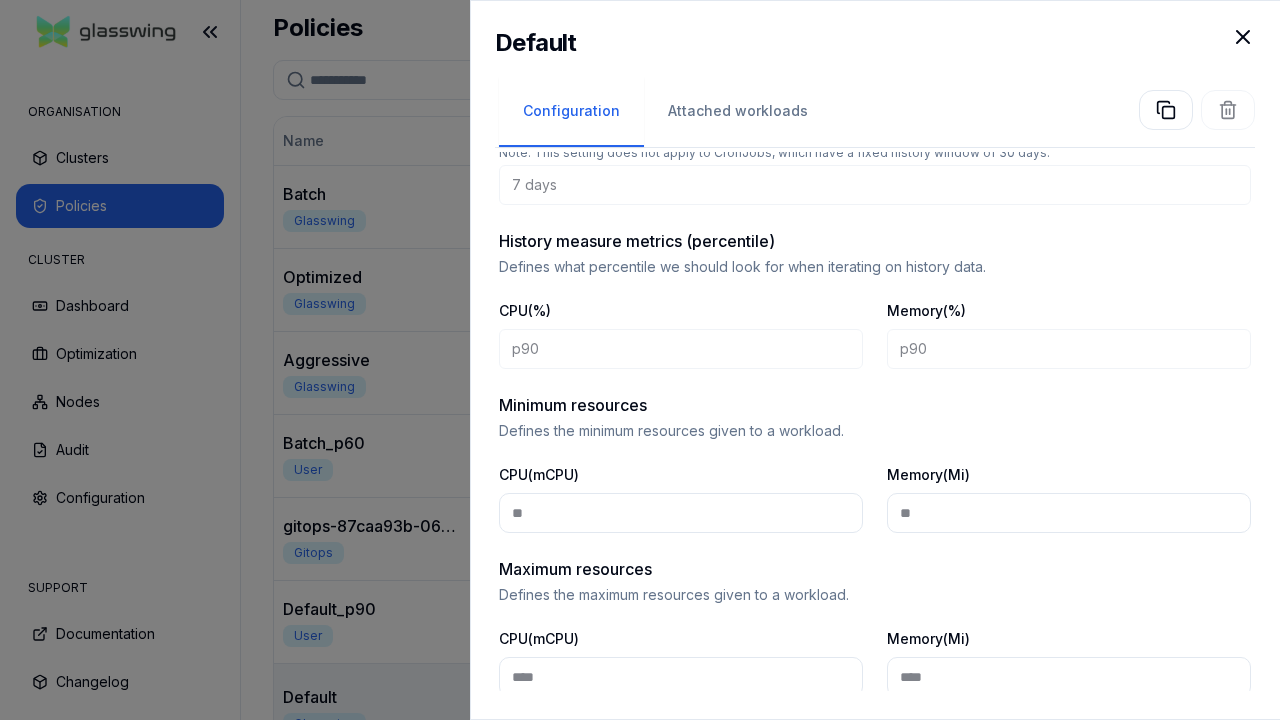scroll, scrollTop: 593, scrollLeft: 0, axis: vertical 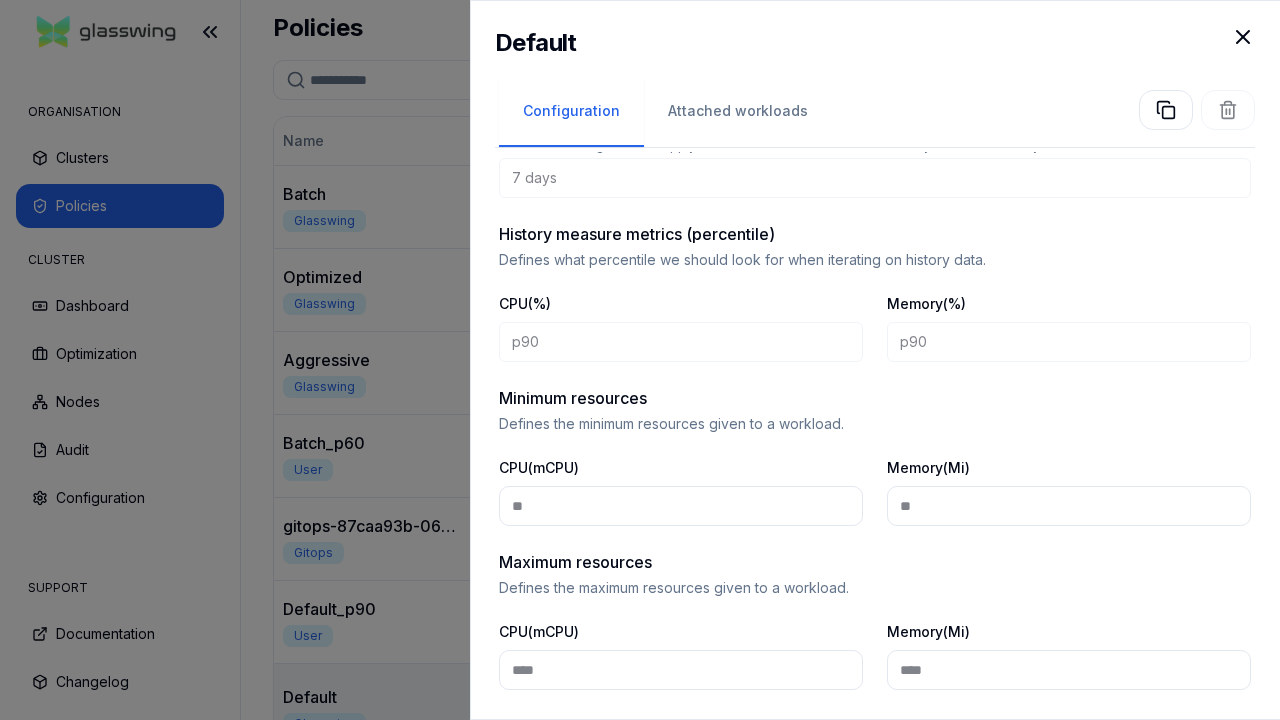 click at bounding box center (640, 360) 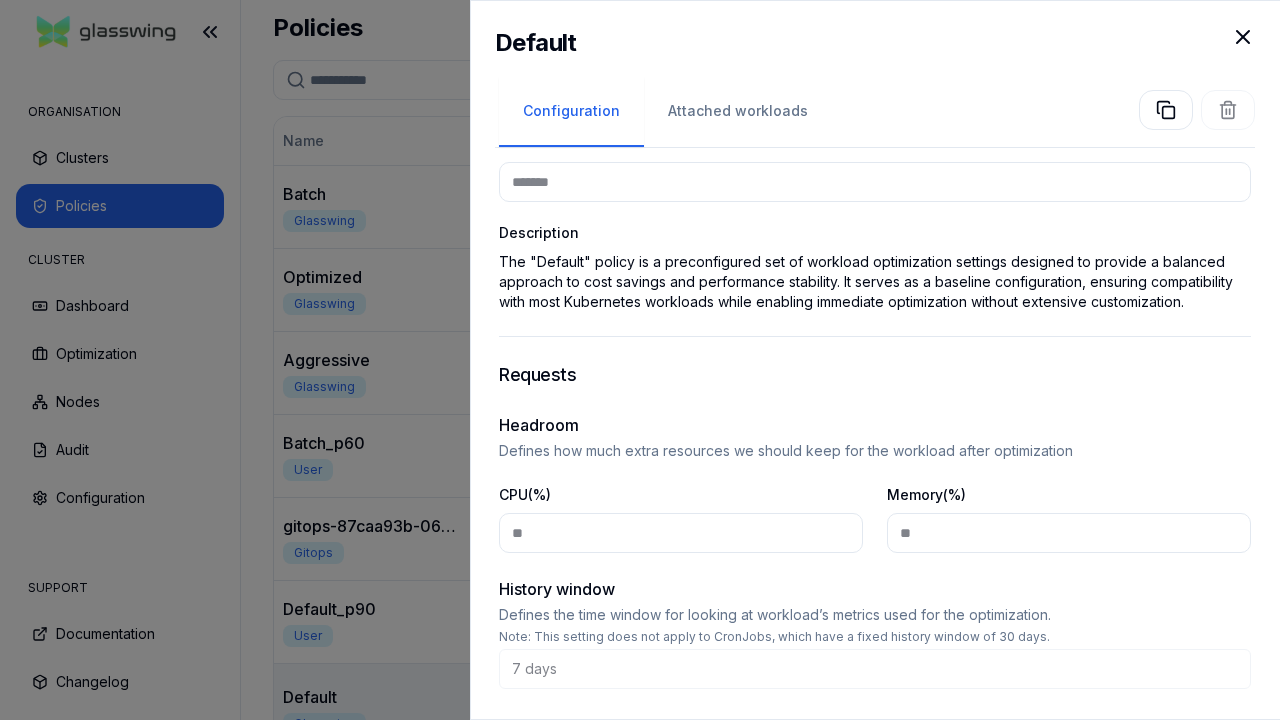 scroll, scrollTop: 0, scrollLeft: 0, axis: both 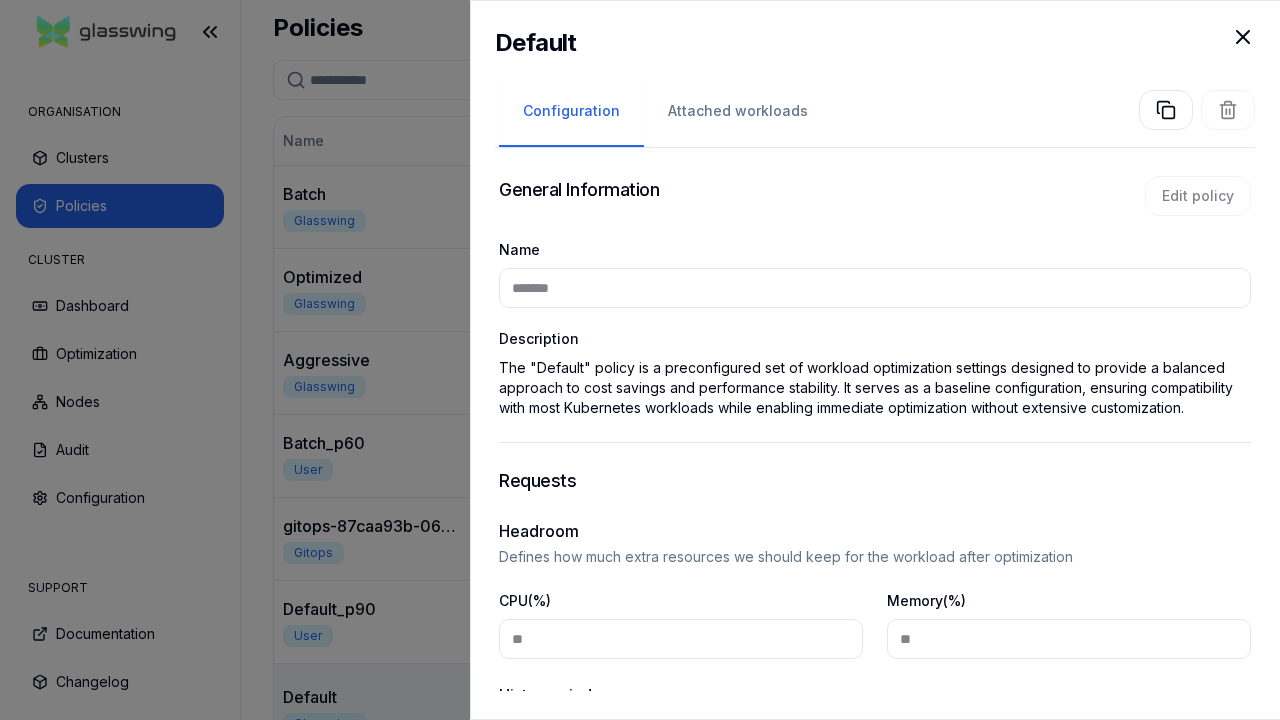 click 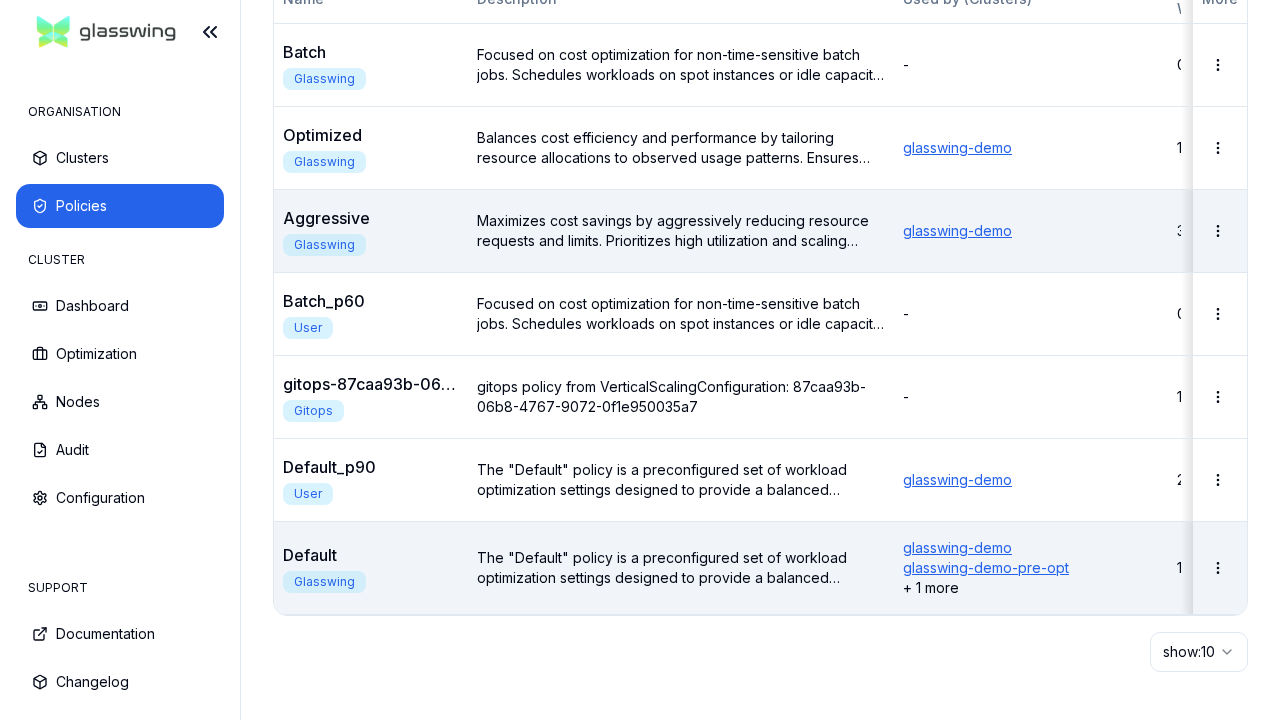 scroll, scrollTop: 251, scrollLeft: 0, axis: vertical 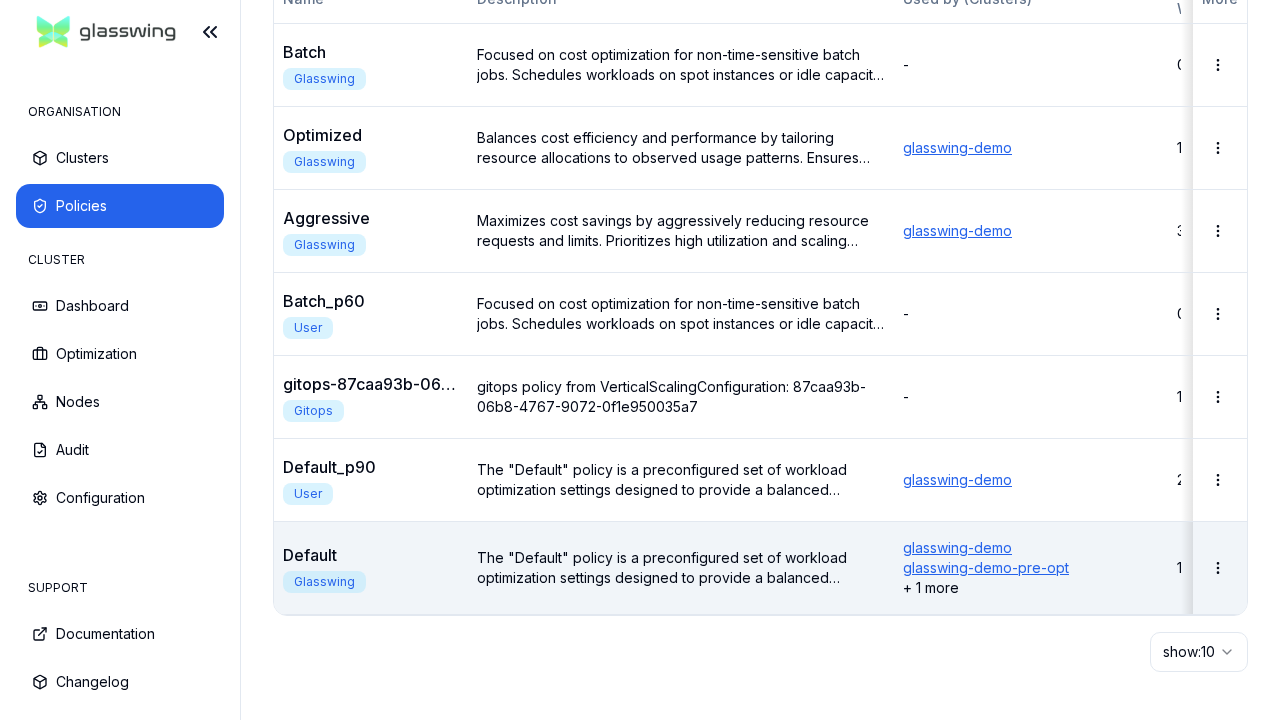 click on "Default Glasswing" at bounding box center [371, 567] 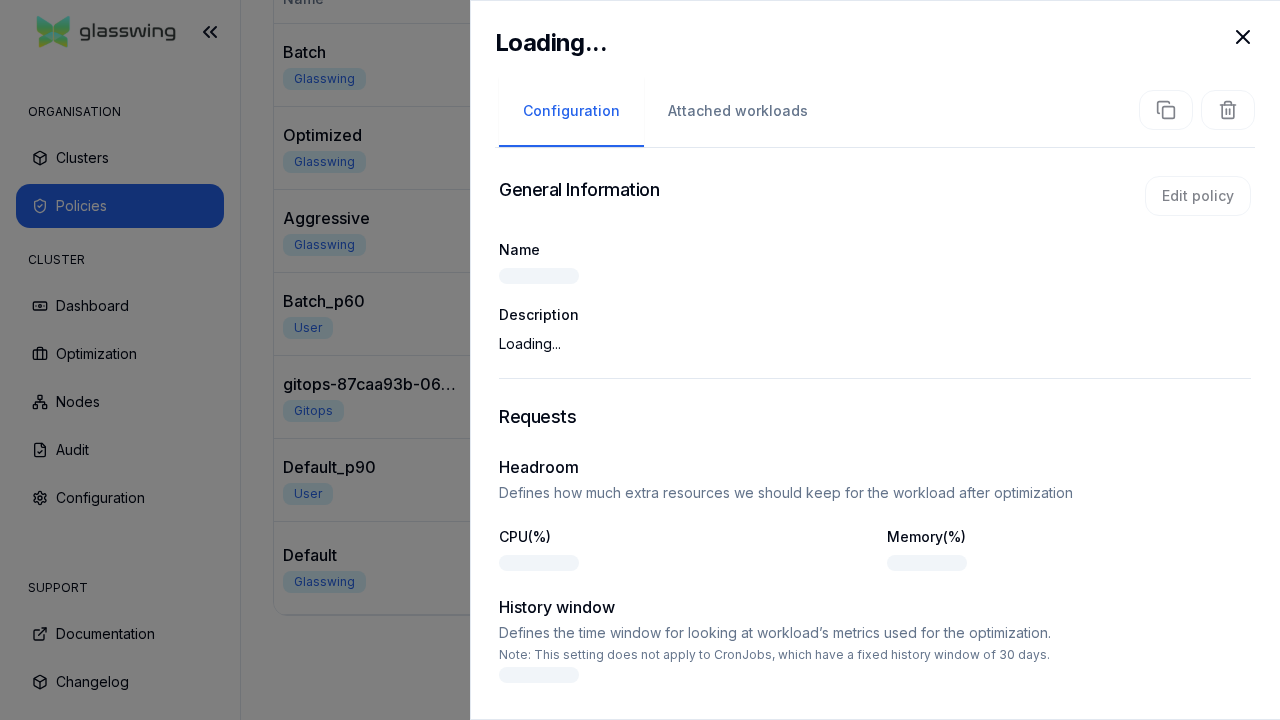 scroll, scrollTop: 80, scrollLeft: 0, axis: vertical 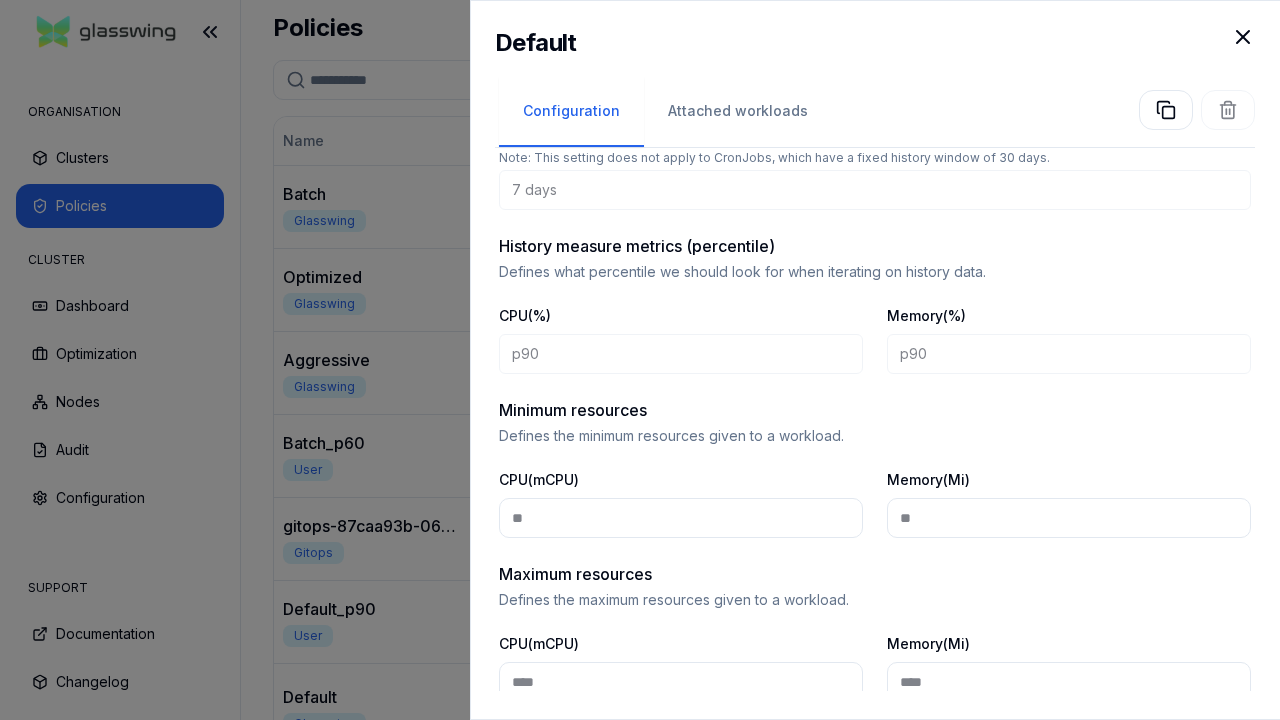 click at bounding box center [640, 360] 